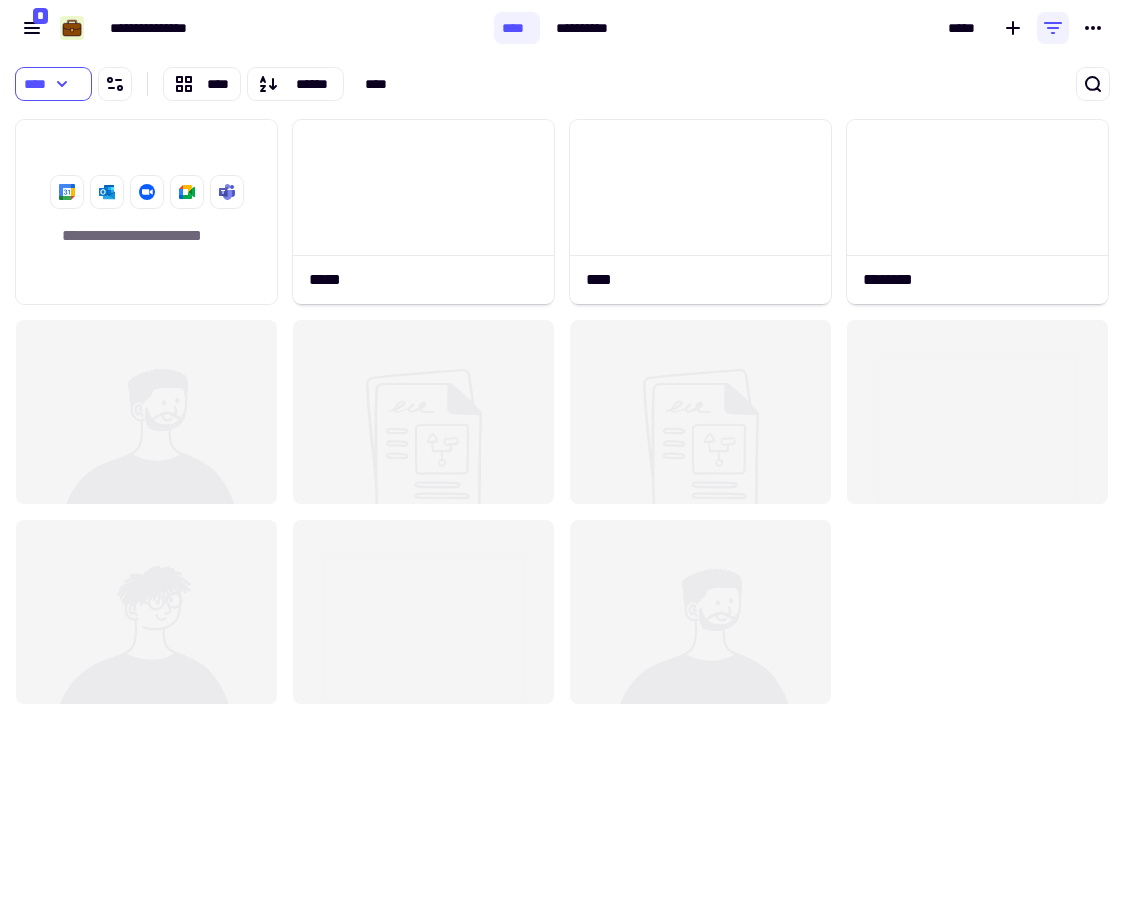 scroll, scrollTop: 0, scrollLeft: 0, axis: both 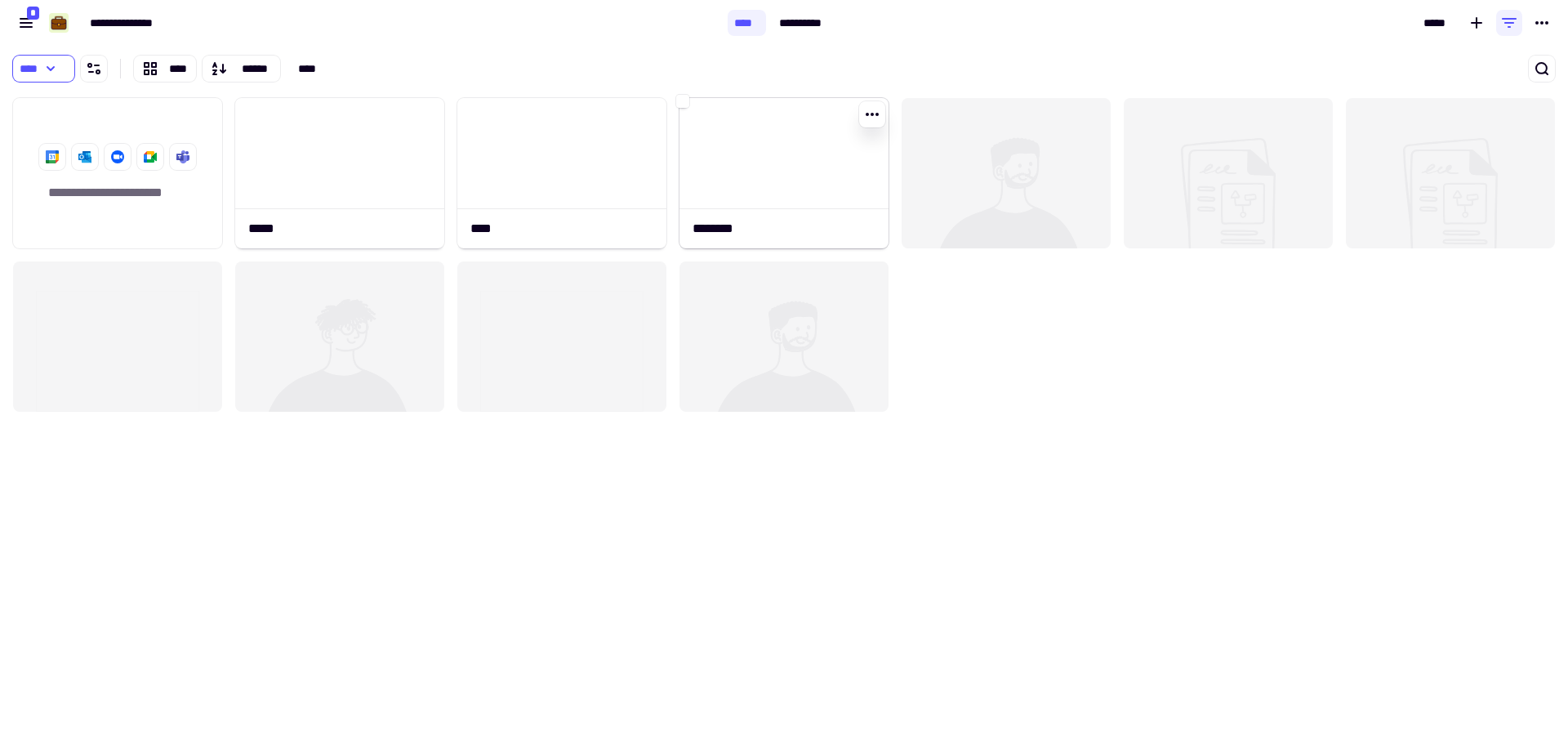 click 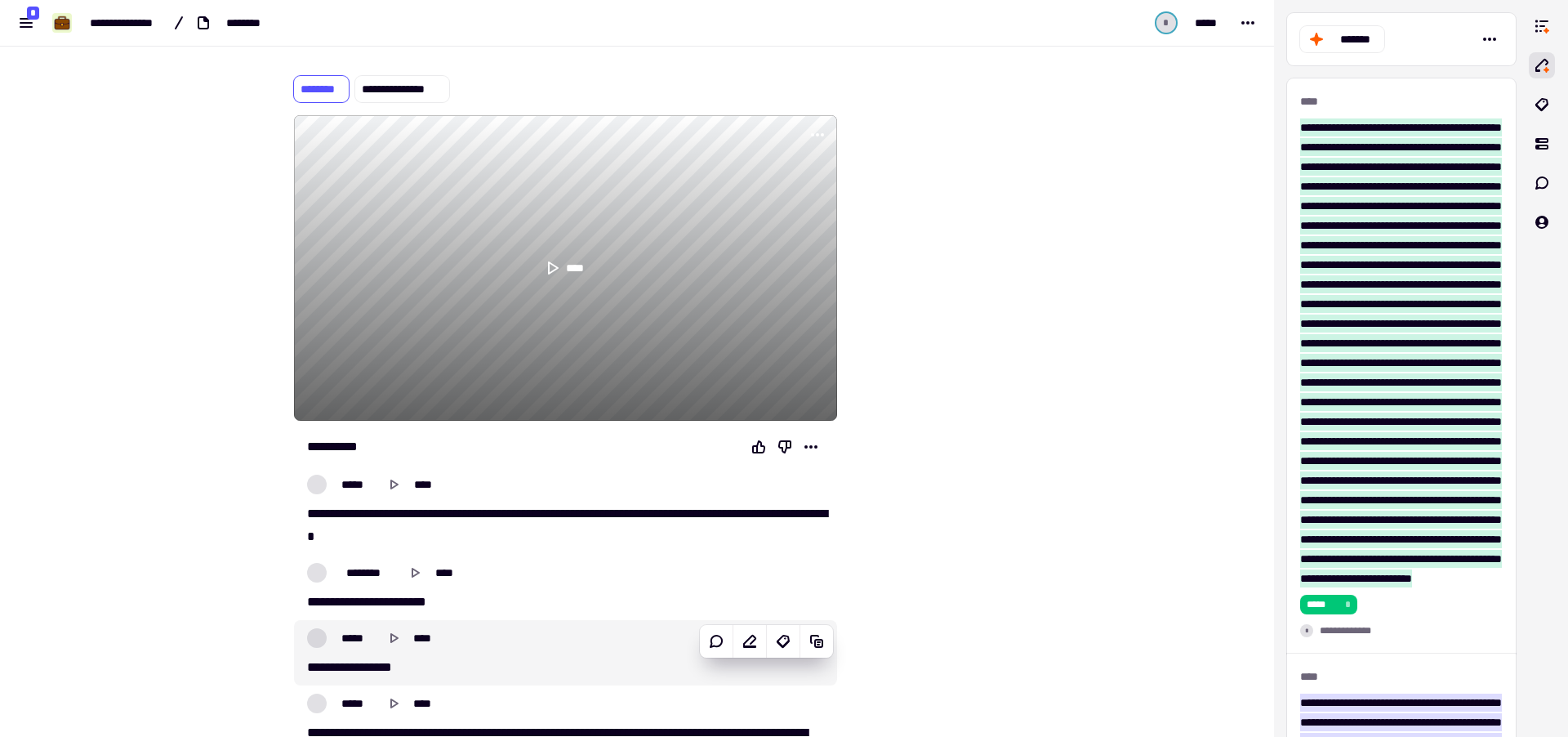 scroll, scrollTop: 69, scrollLeft: 0, axis: vertical 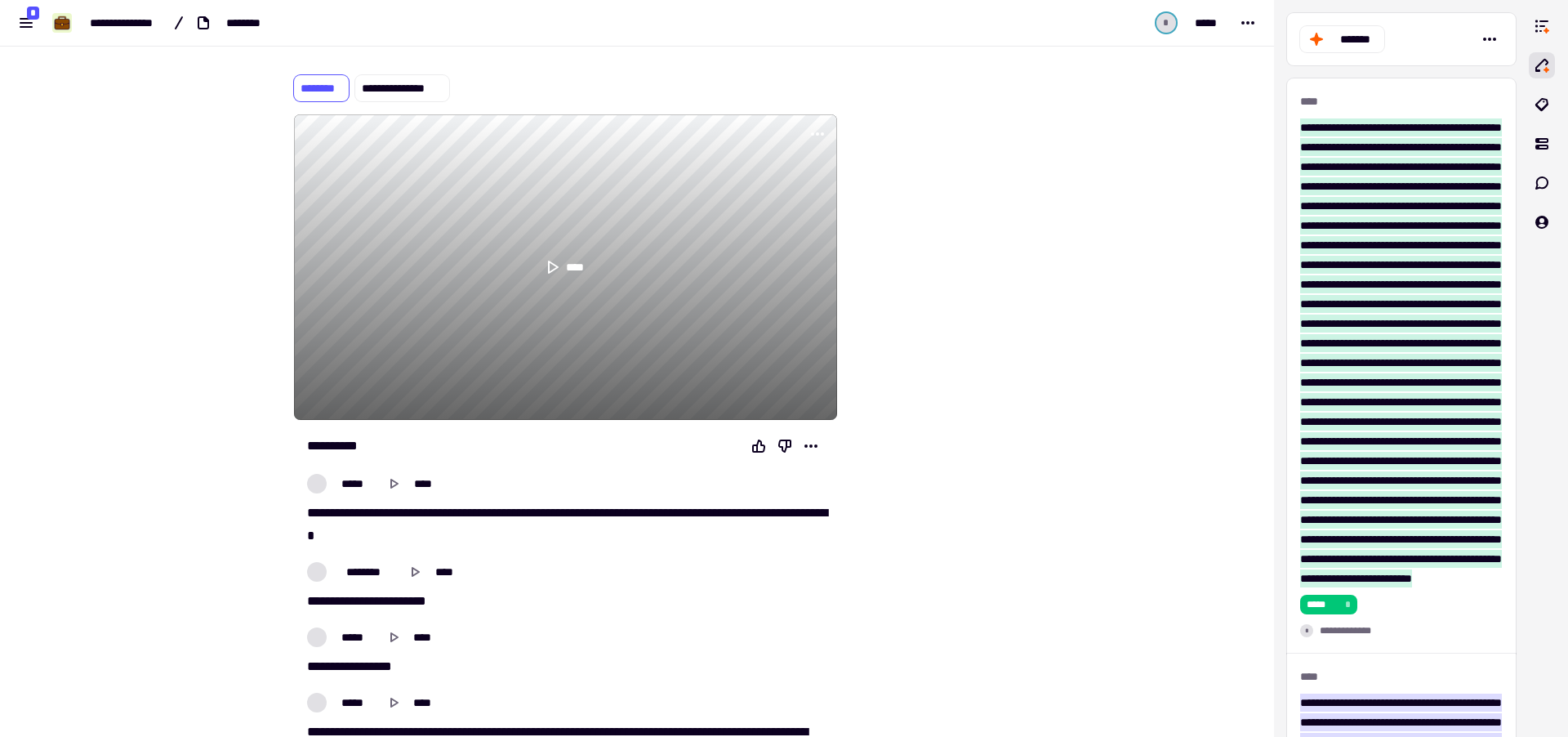 click on "**********" at bounding box center (637, 368) 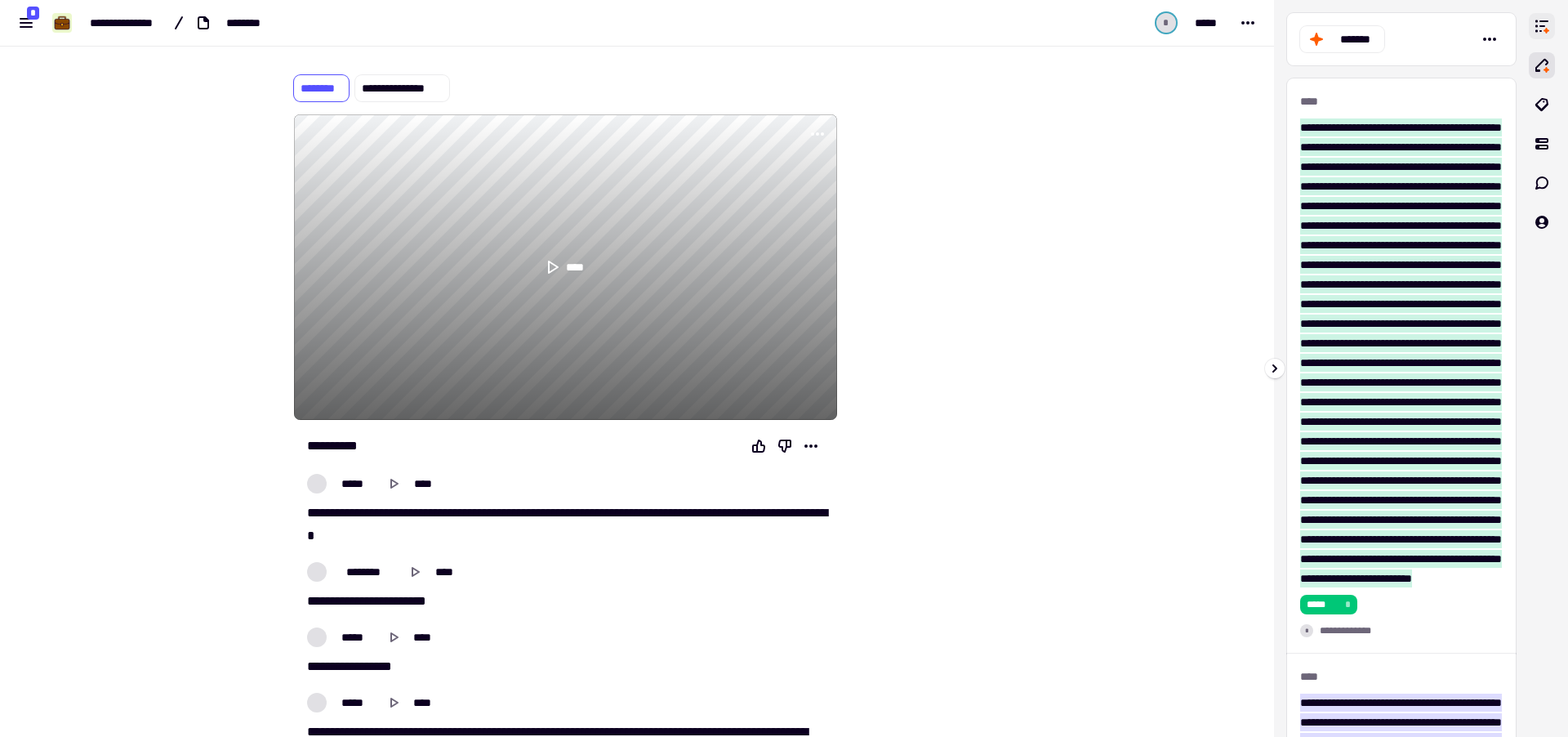 click 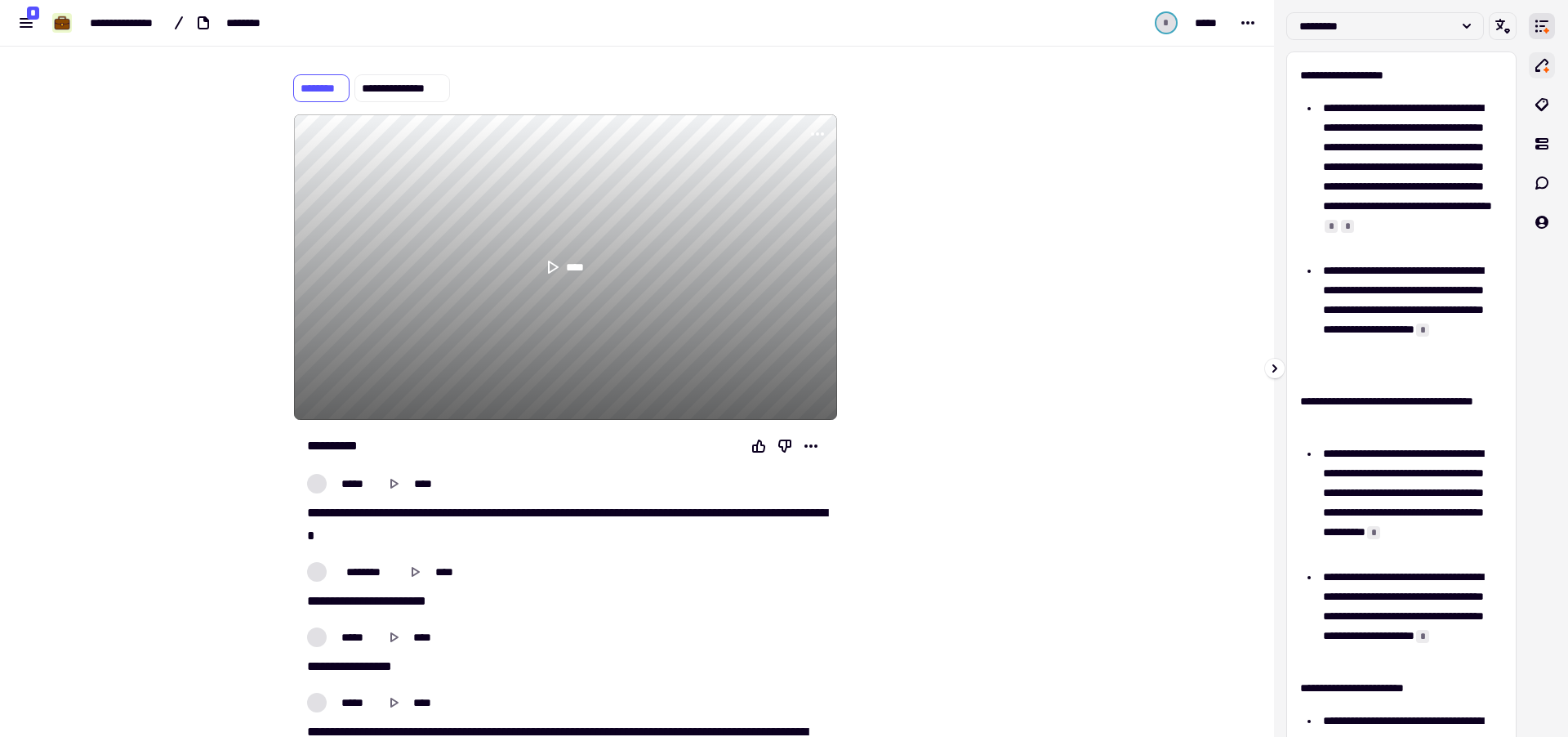 click 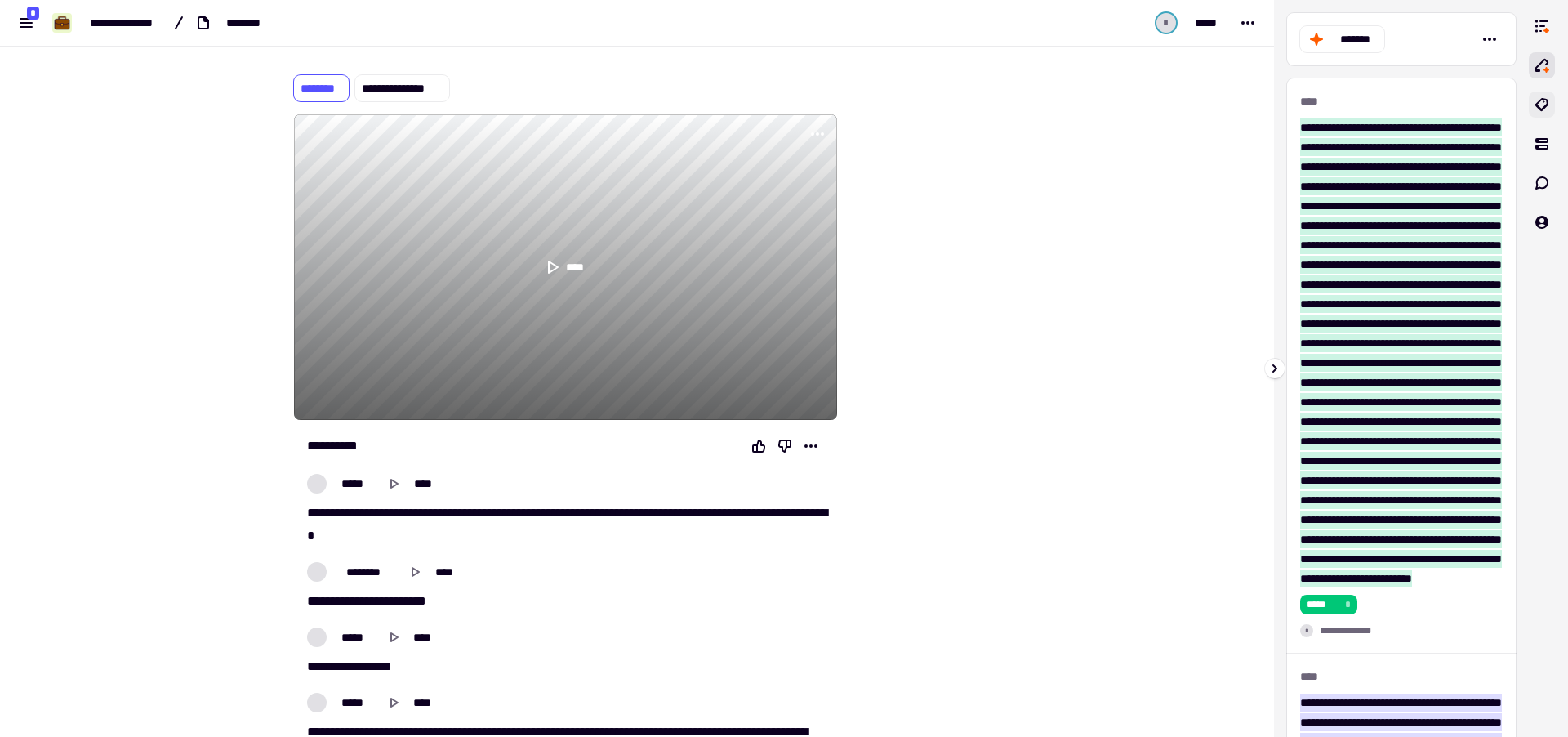 click 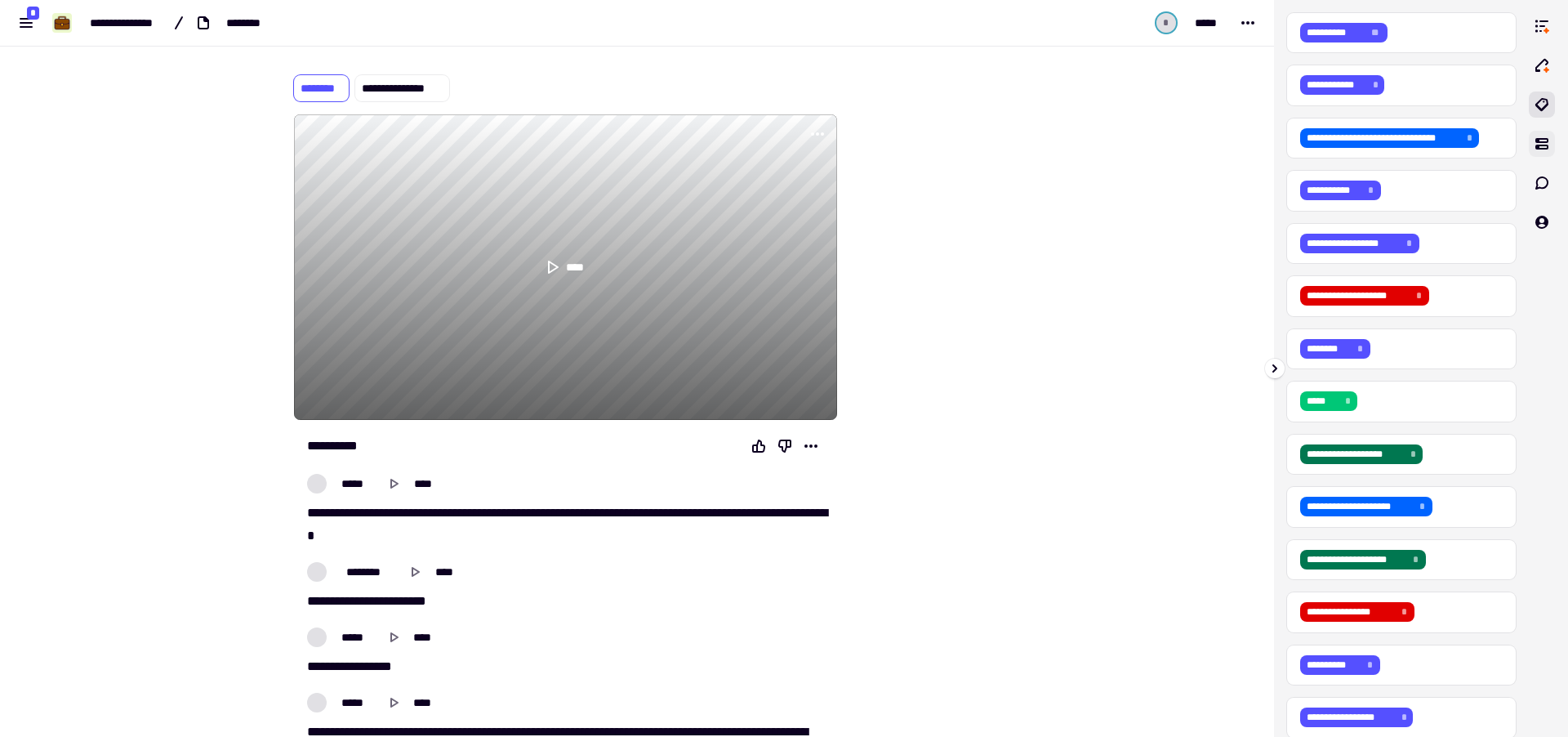 click 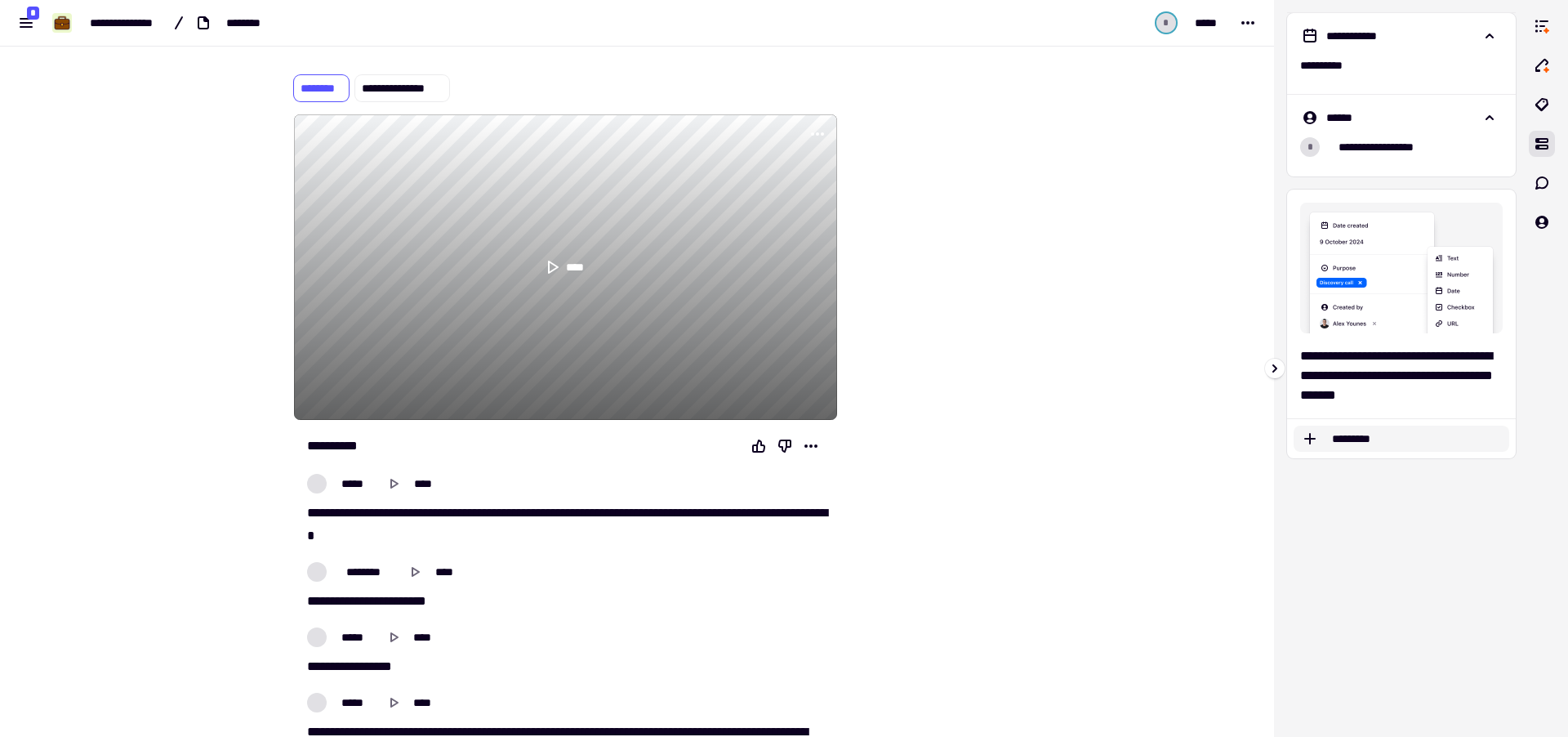 click on "*********" 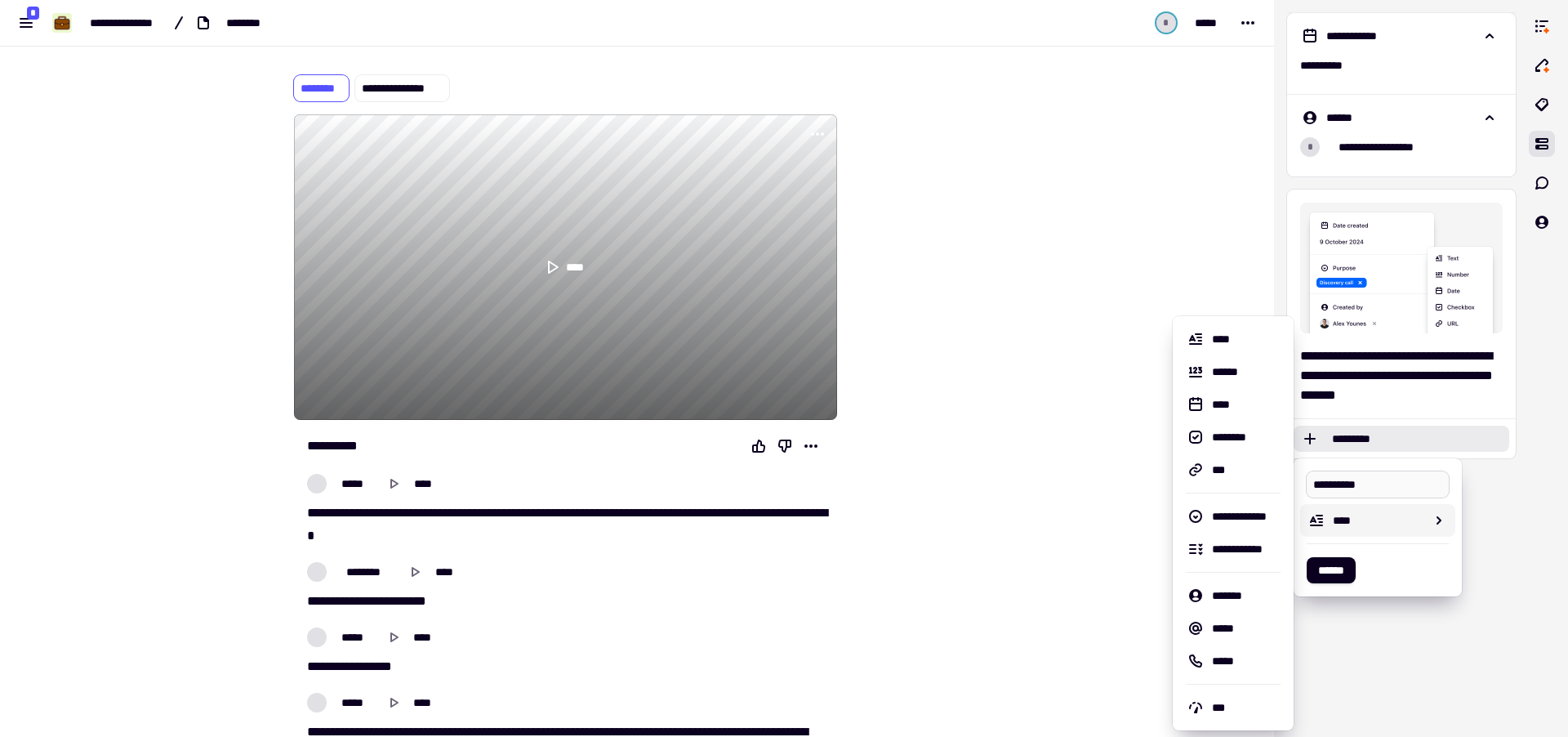 type on "**********" 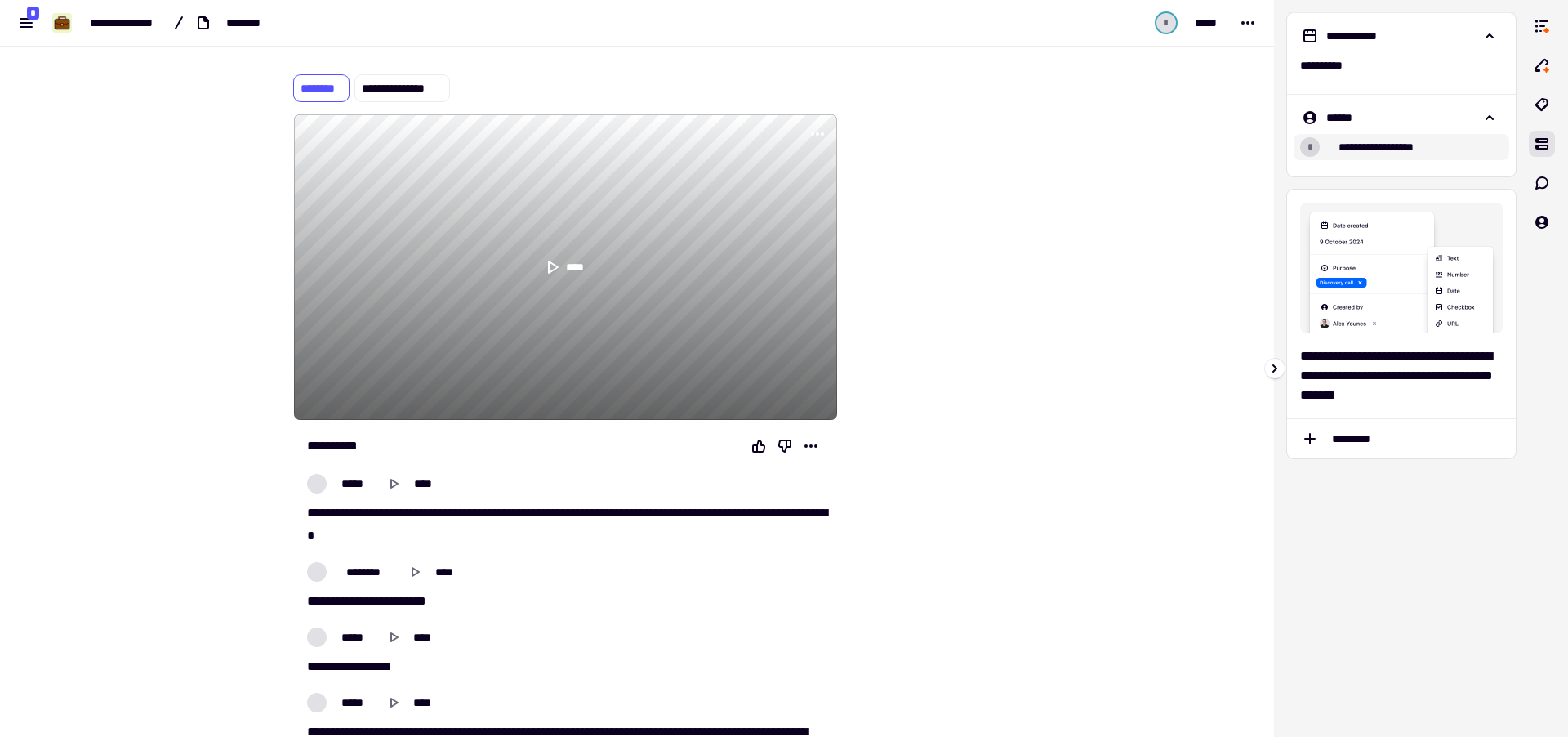 type on "*" 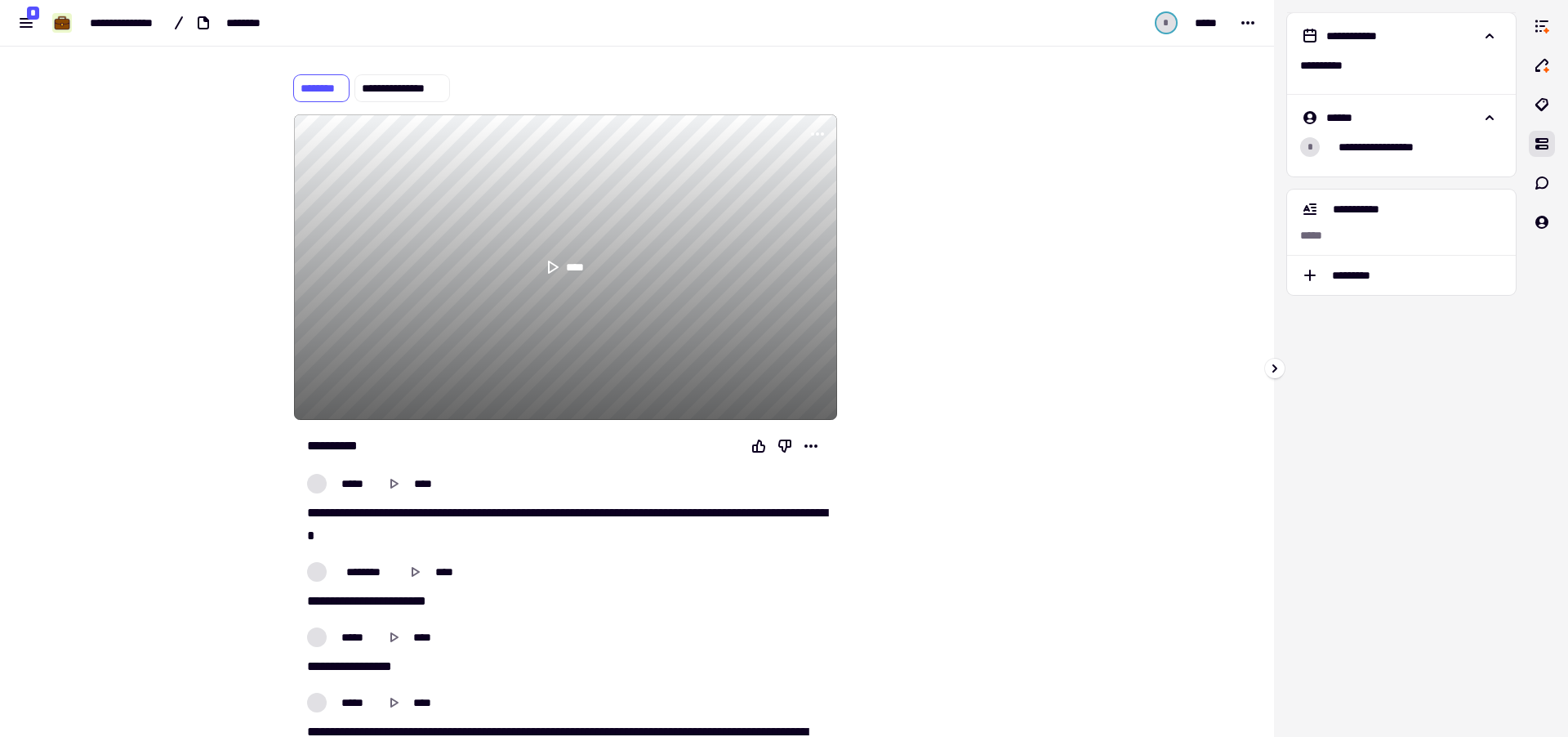 click on "**********" at bounding box center (1401, 368) 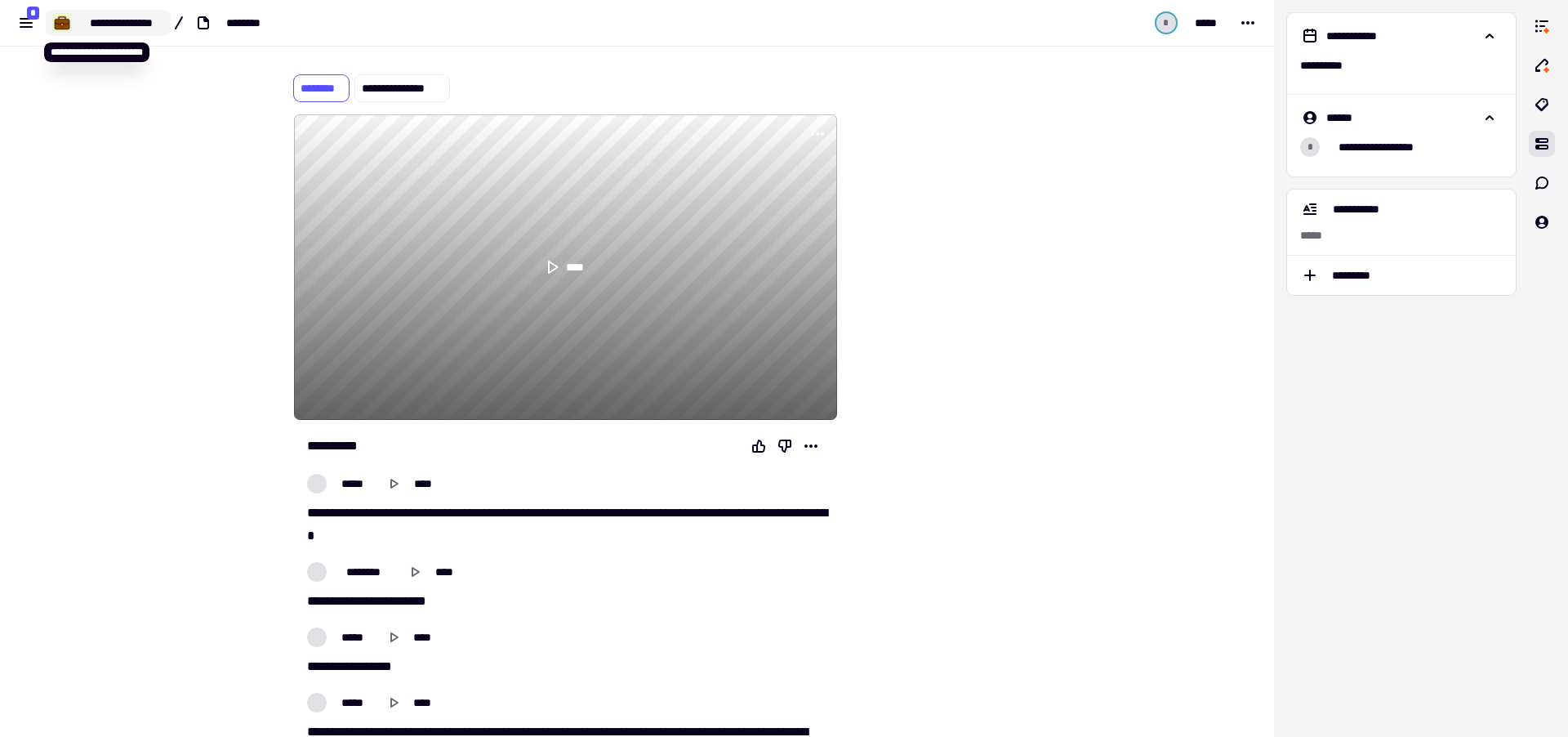 click 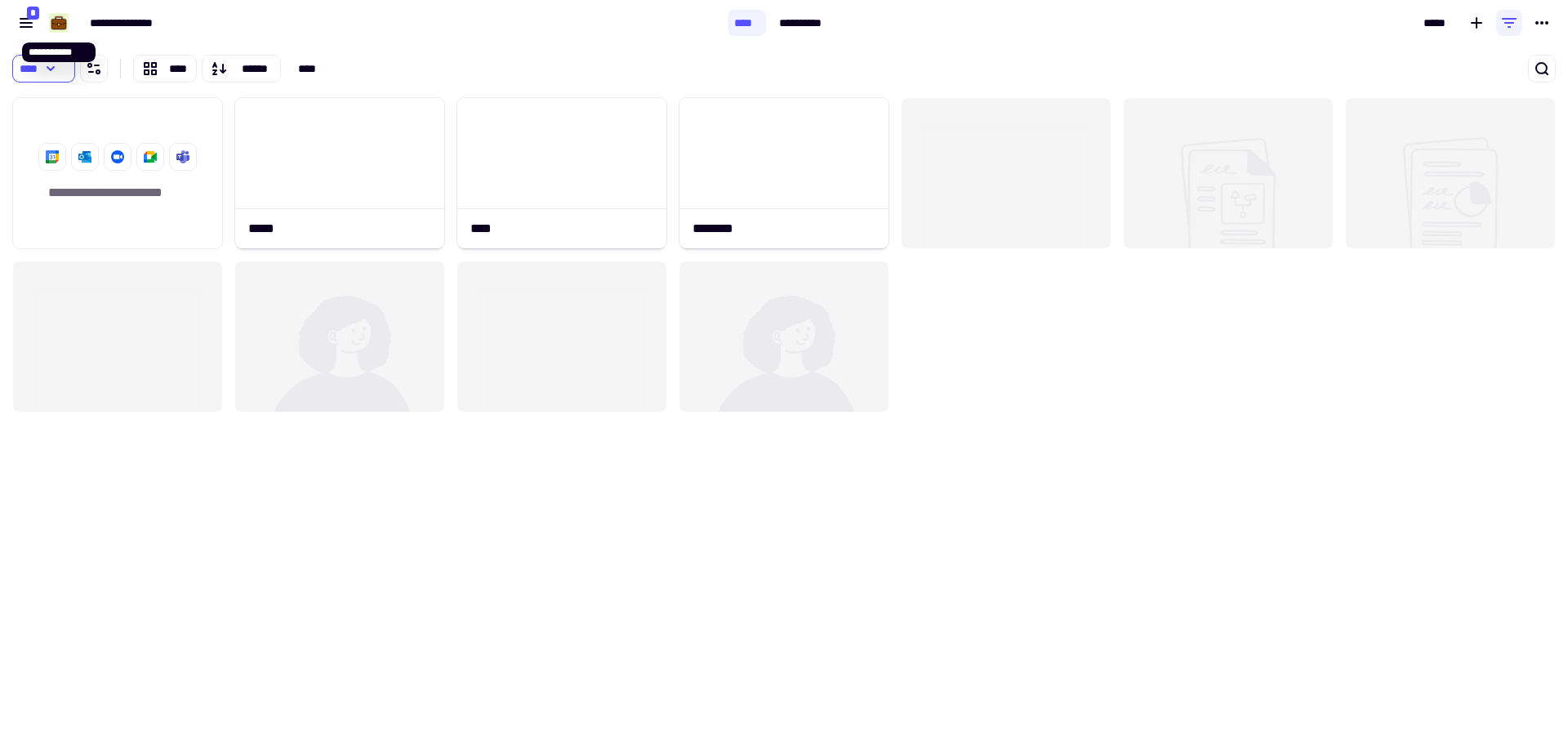 scroll, scrollTop: 1, scrollLeft: 1, axis: both 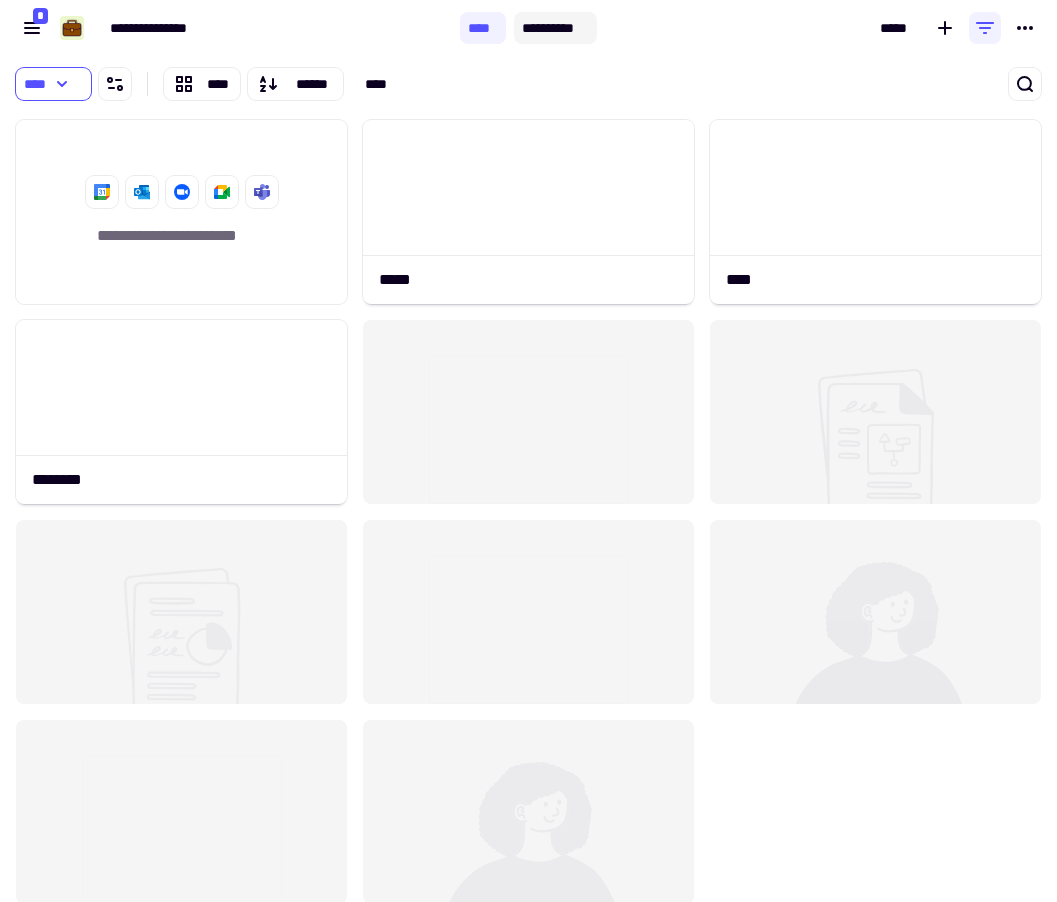 click on "**********" 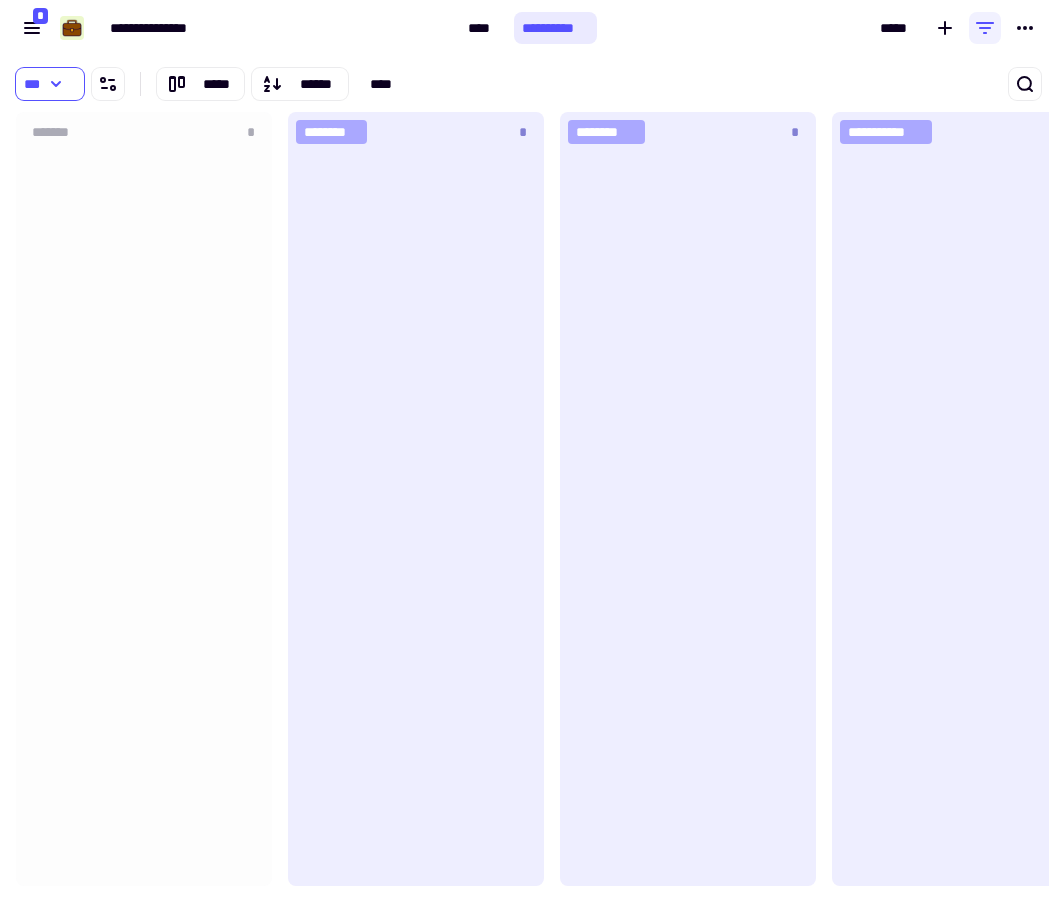 scroll, scrollTop: 1, scrollLeft: 1, axis: both 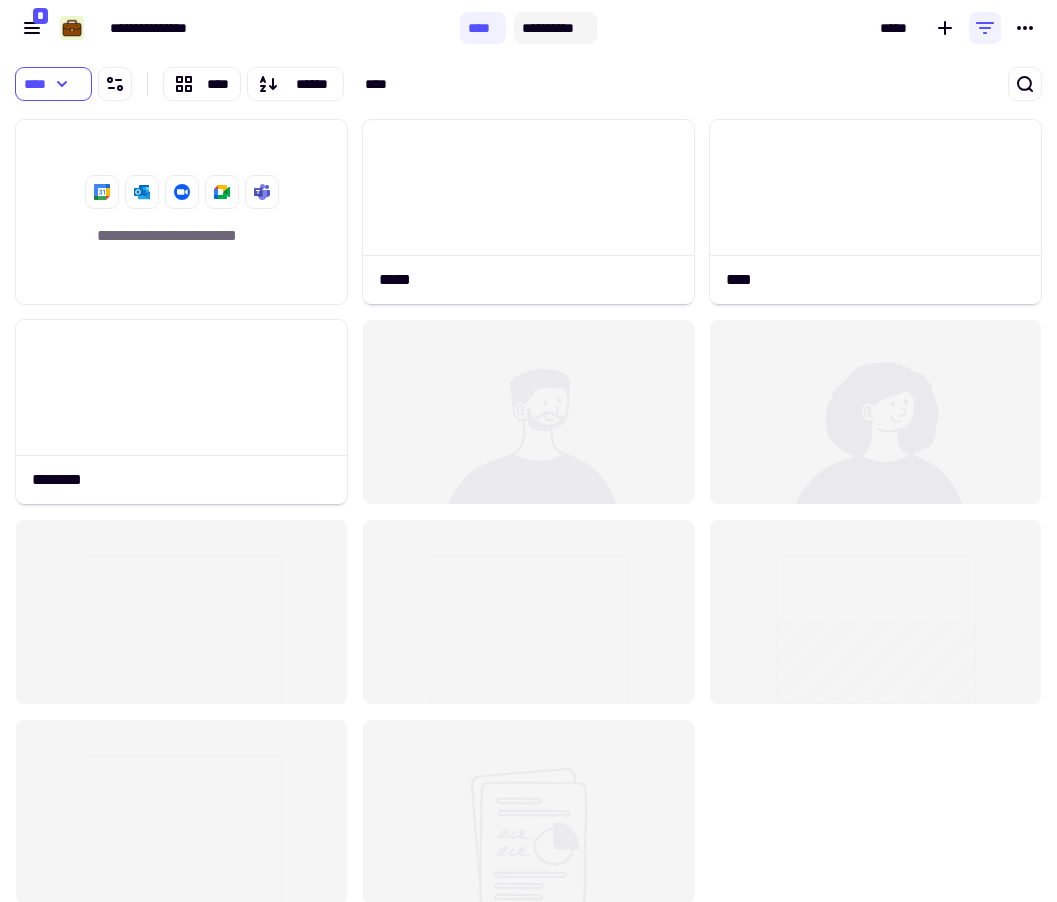 click on "**********" 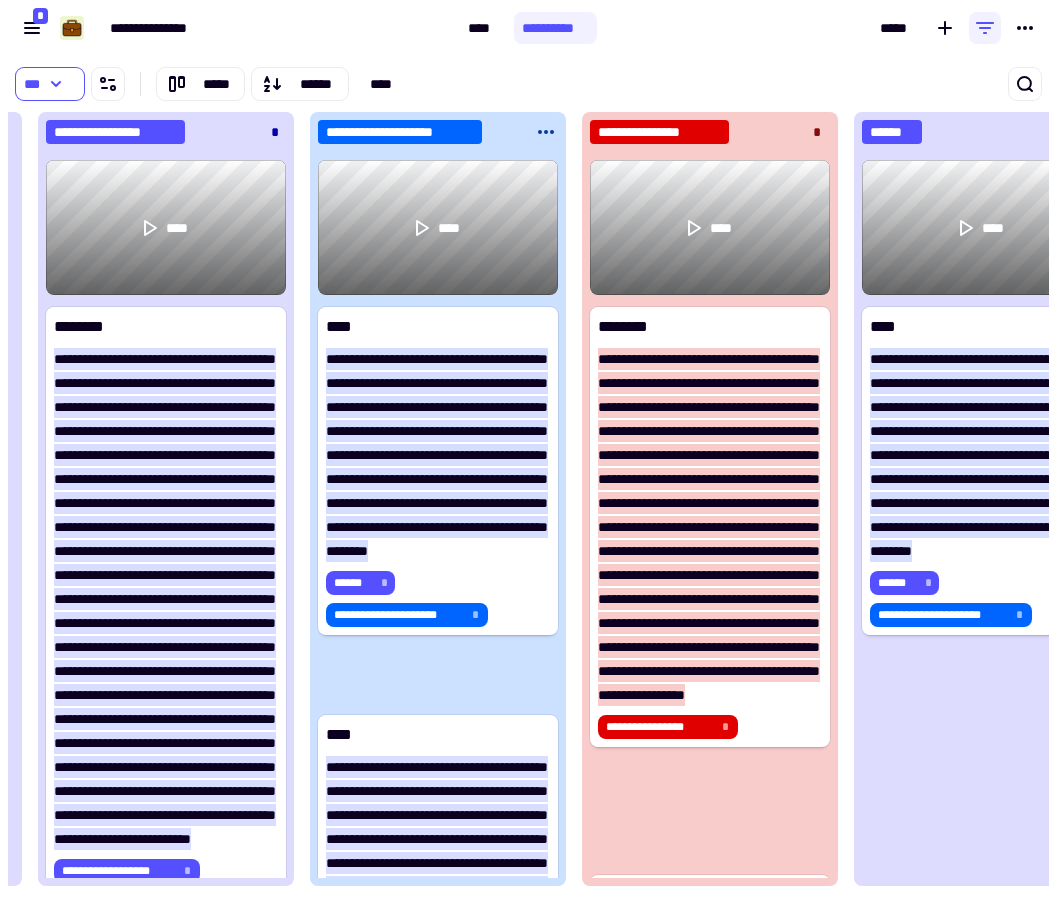 click on "**********" 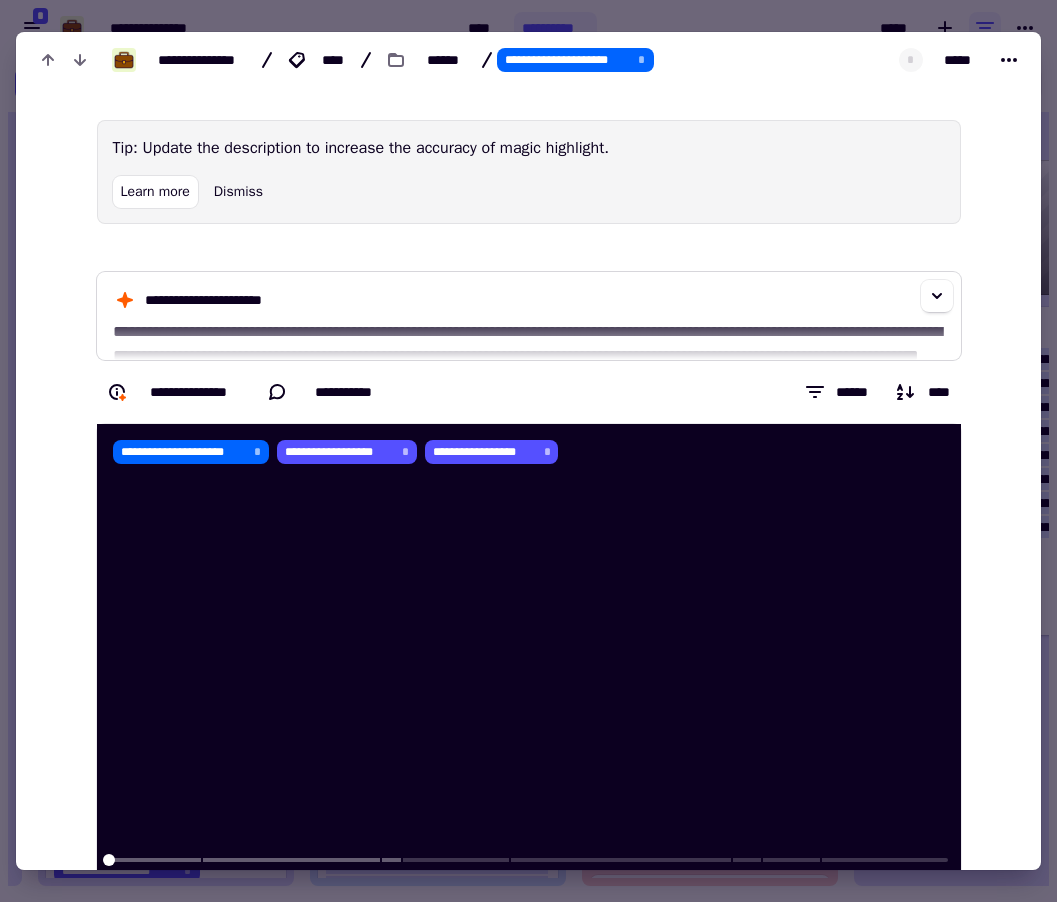click on "**********" at bounding box center [529, 316] 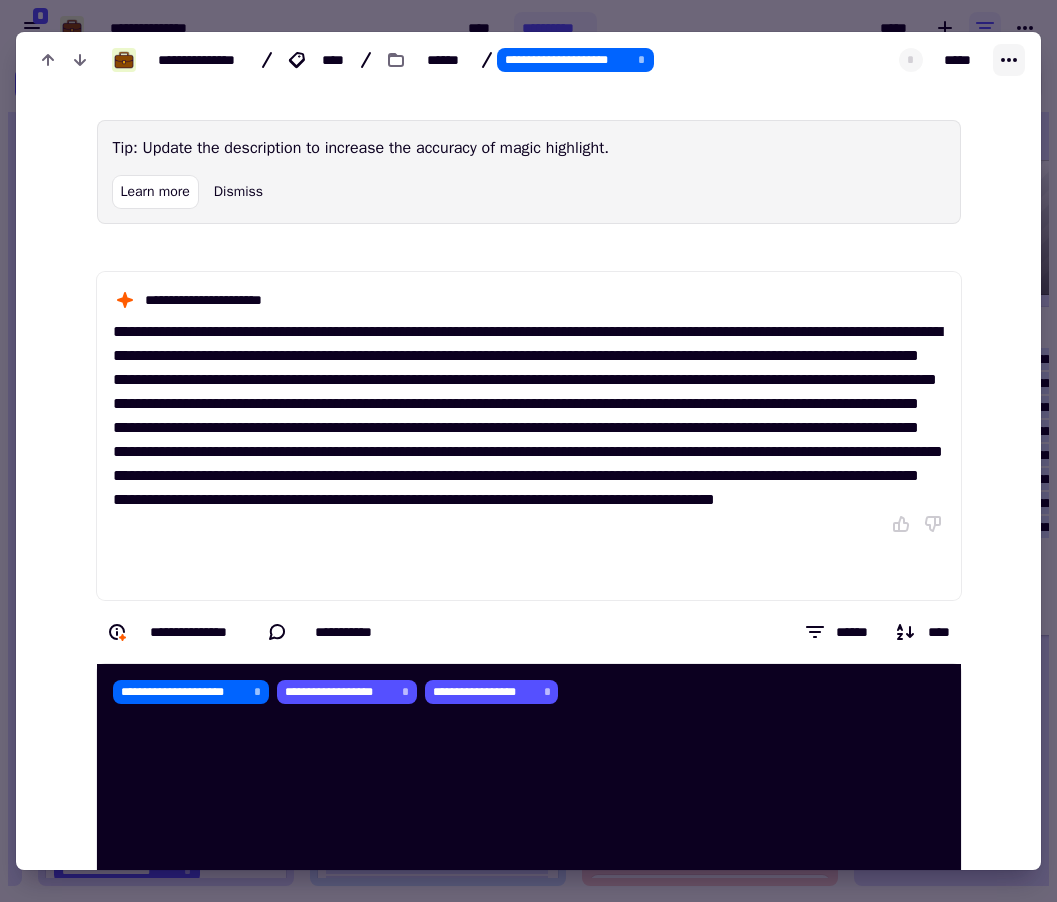 click 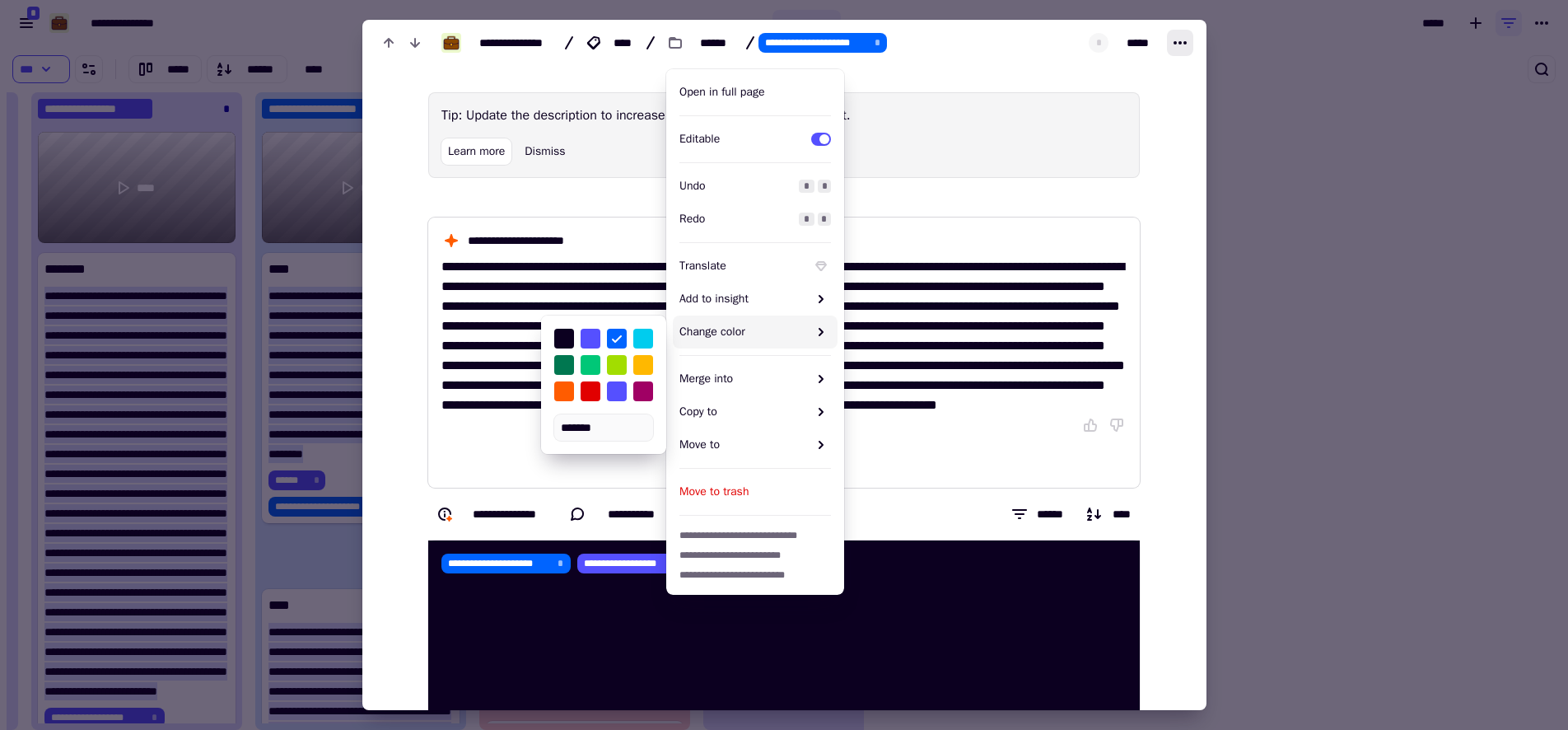 scroll, scrollTop: 0, scrollLeft: 3118, axis: horizontal 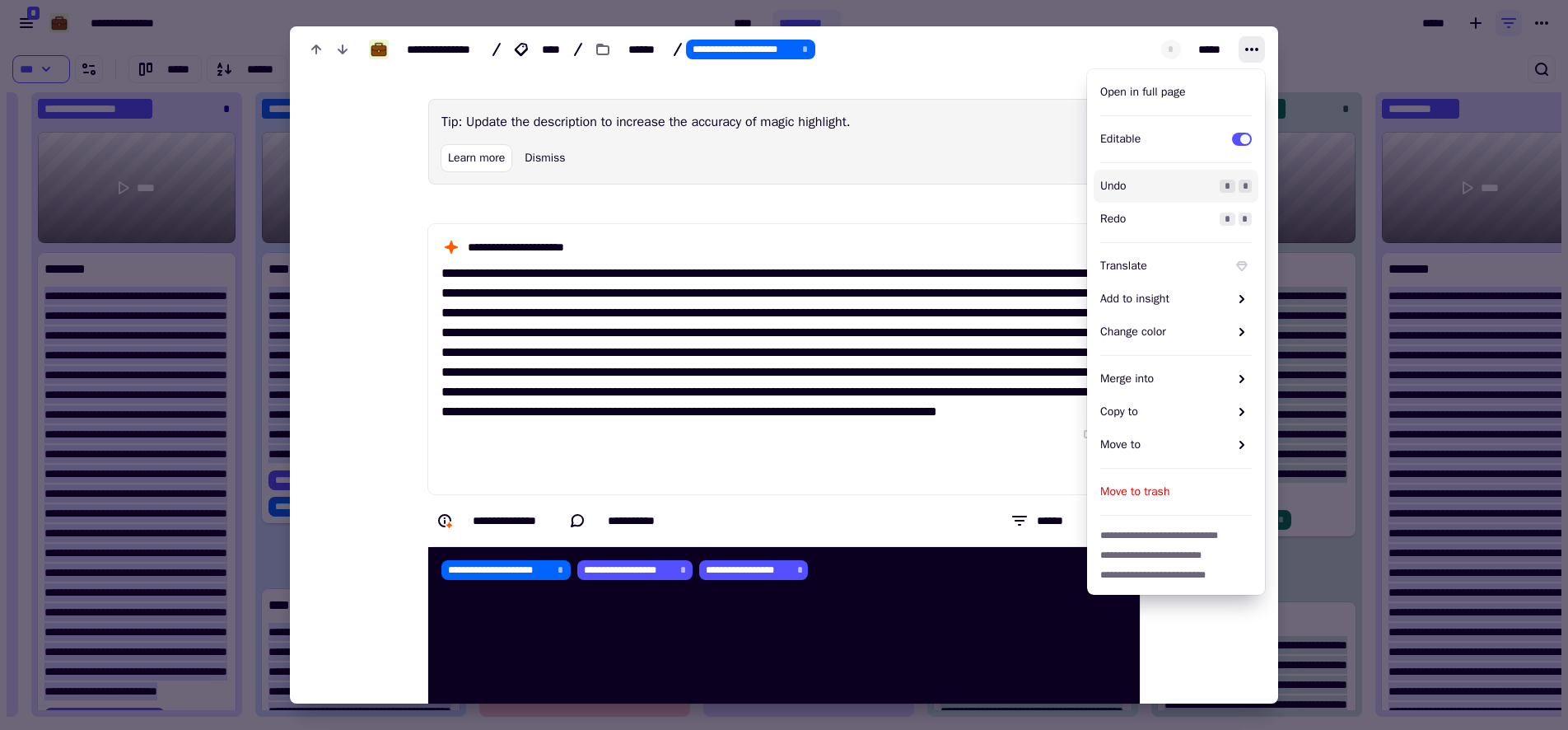 click on "**********" at bounding box center [784, 2104] 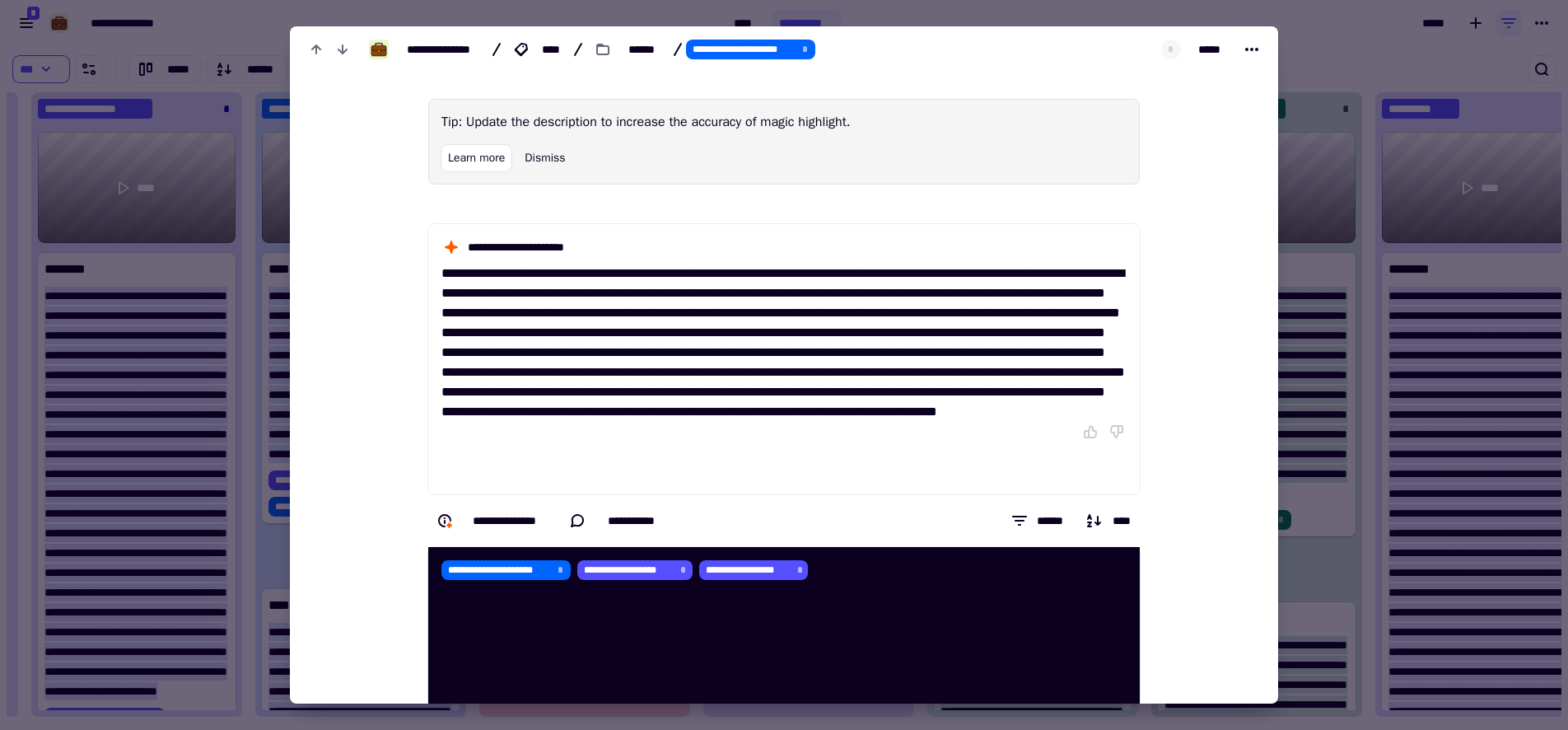 click at bounding box center (784, 365) 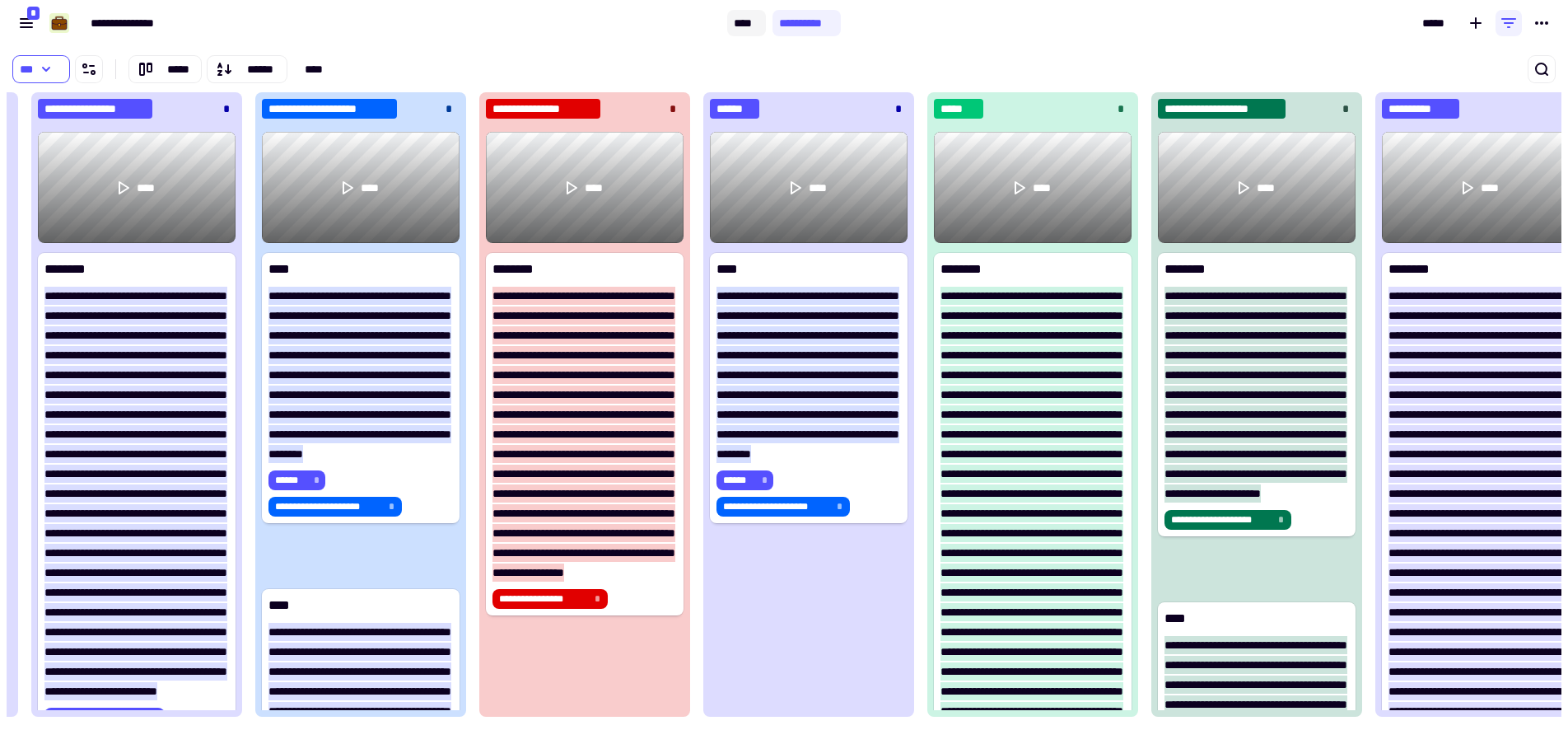click on "****" 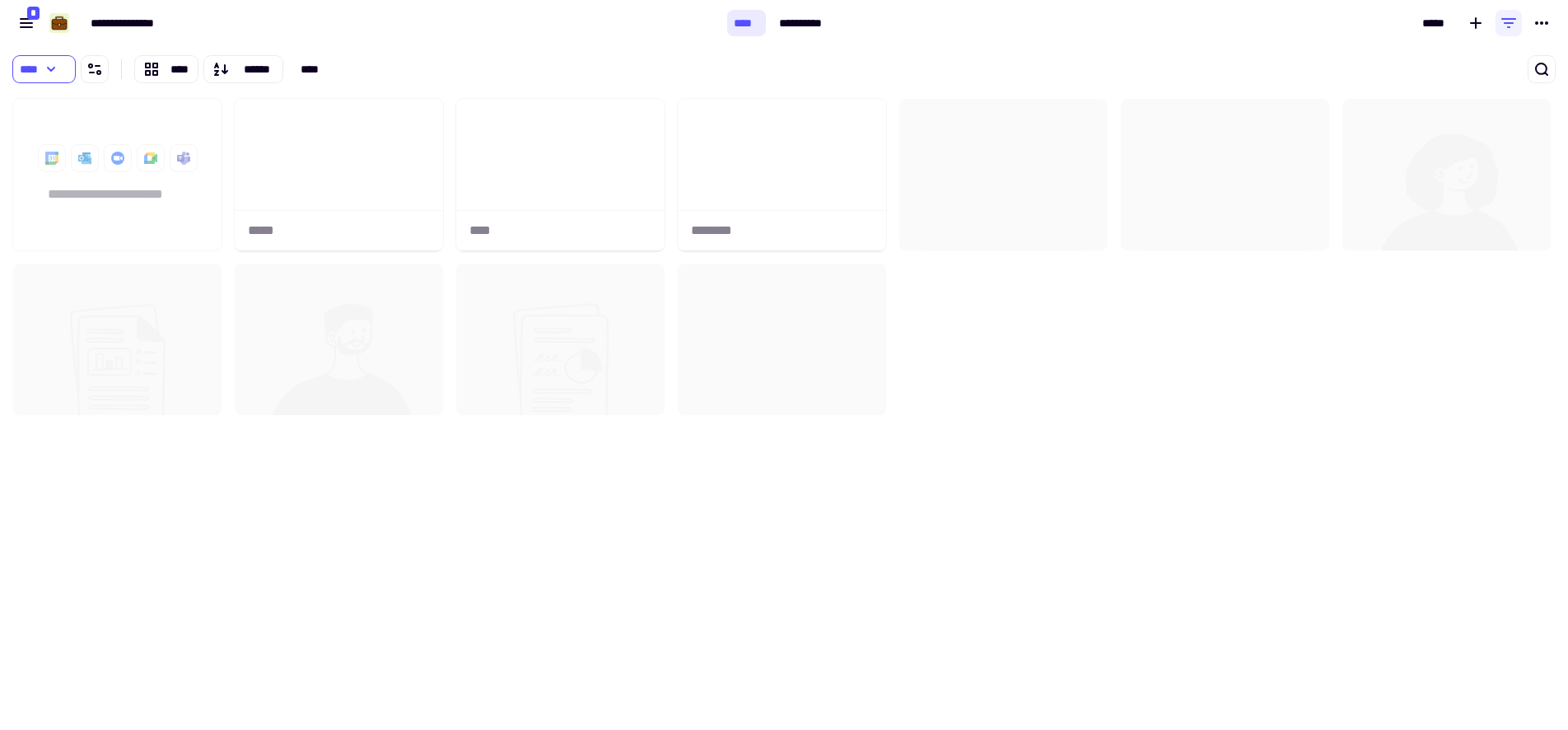 scroll, scrollTop: 1, scrollLeft: 1, axis: both 